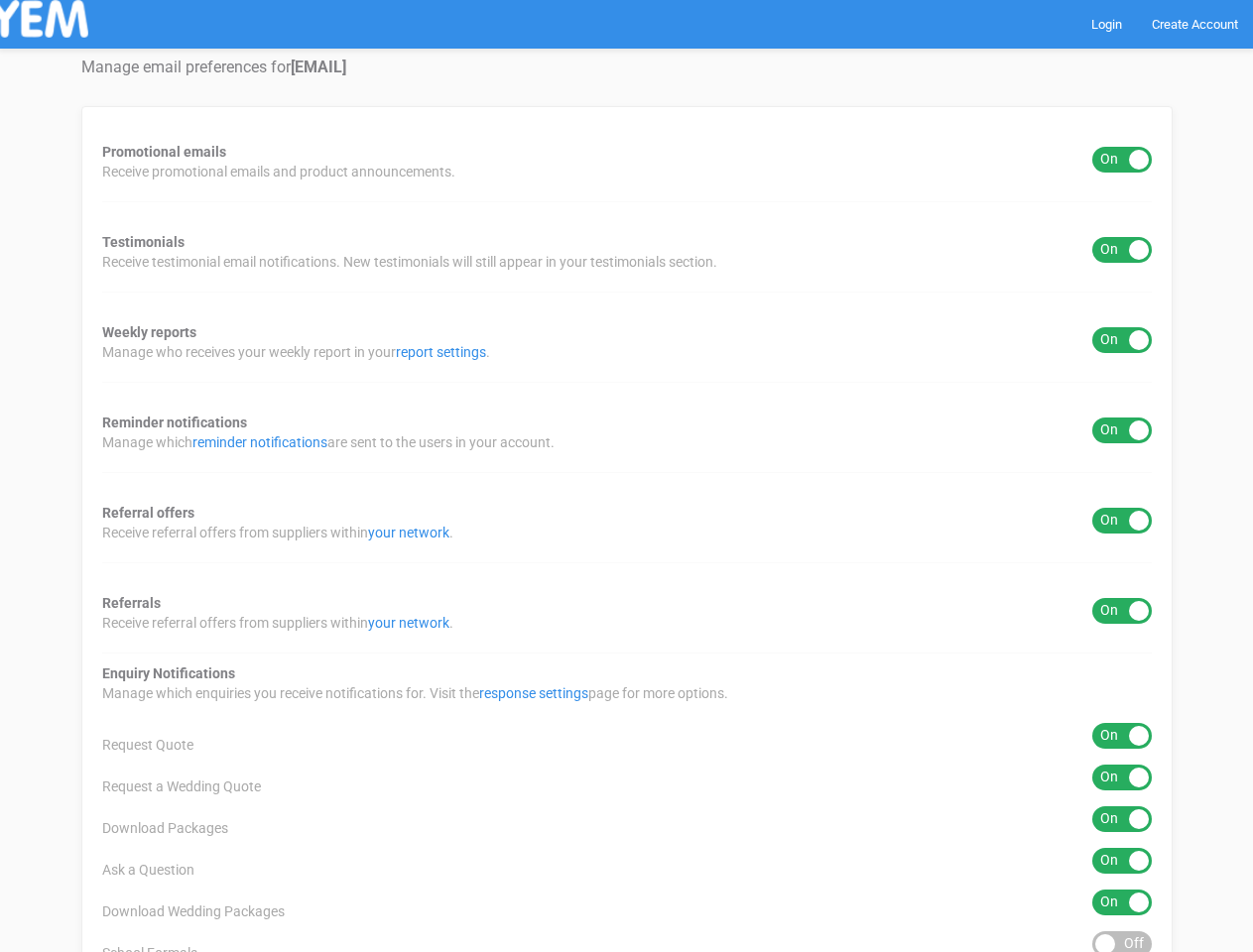 scroll, scrollTop: 0, scrollLeft: 0, axis: both 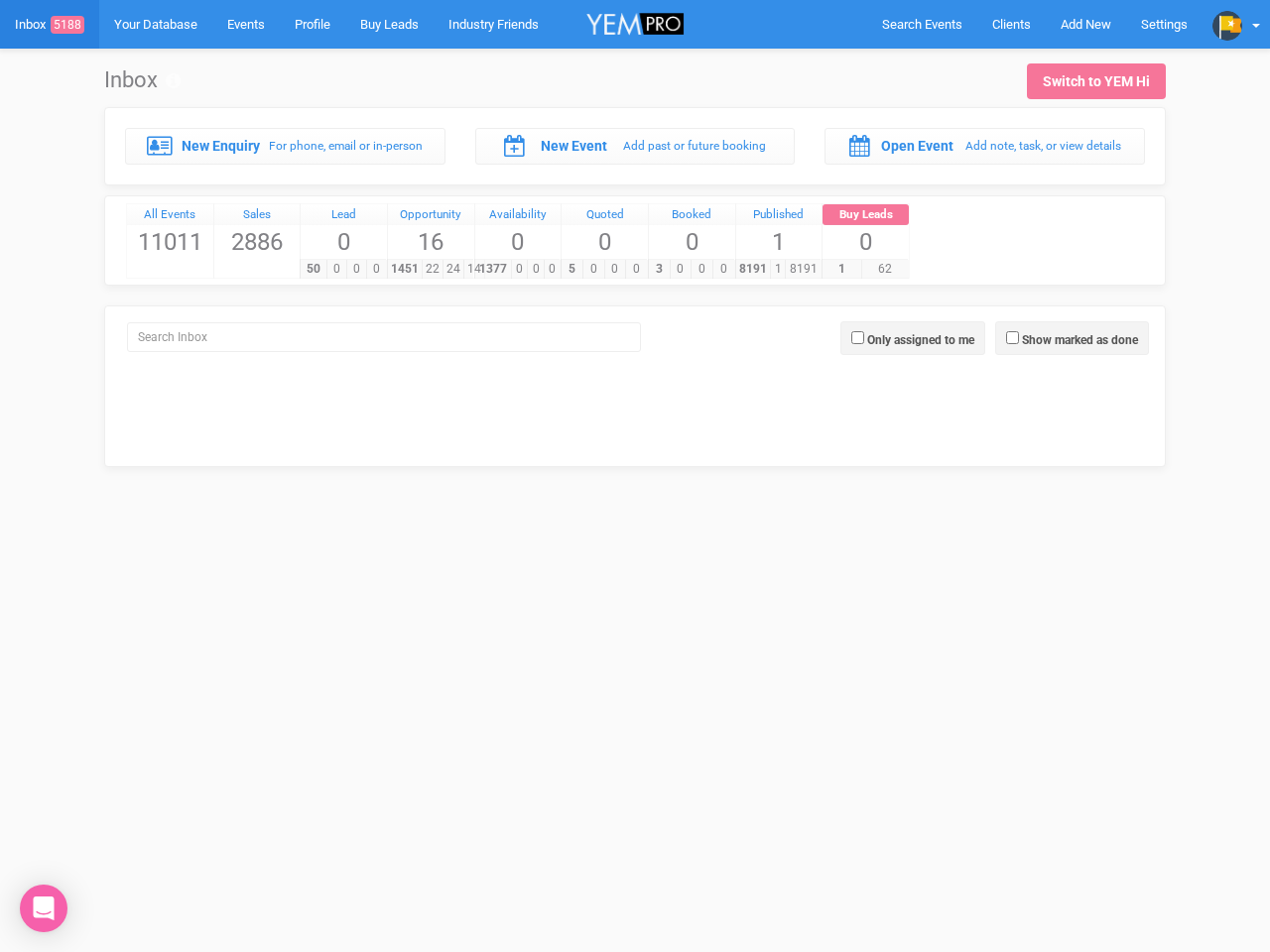 click on "5
0
0
0" at bounding box center (603, 269) 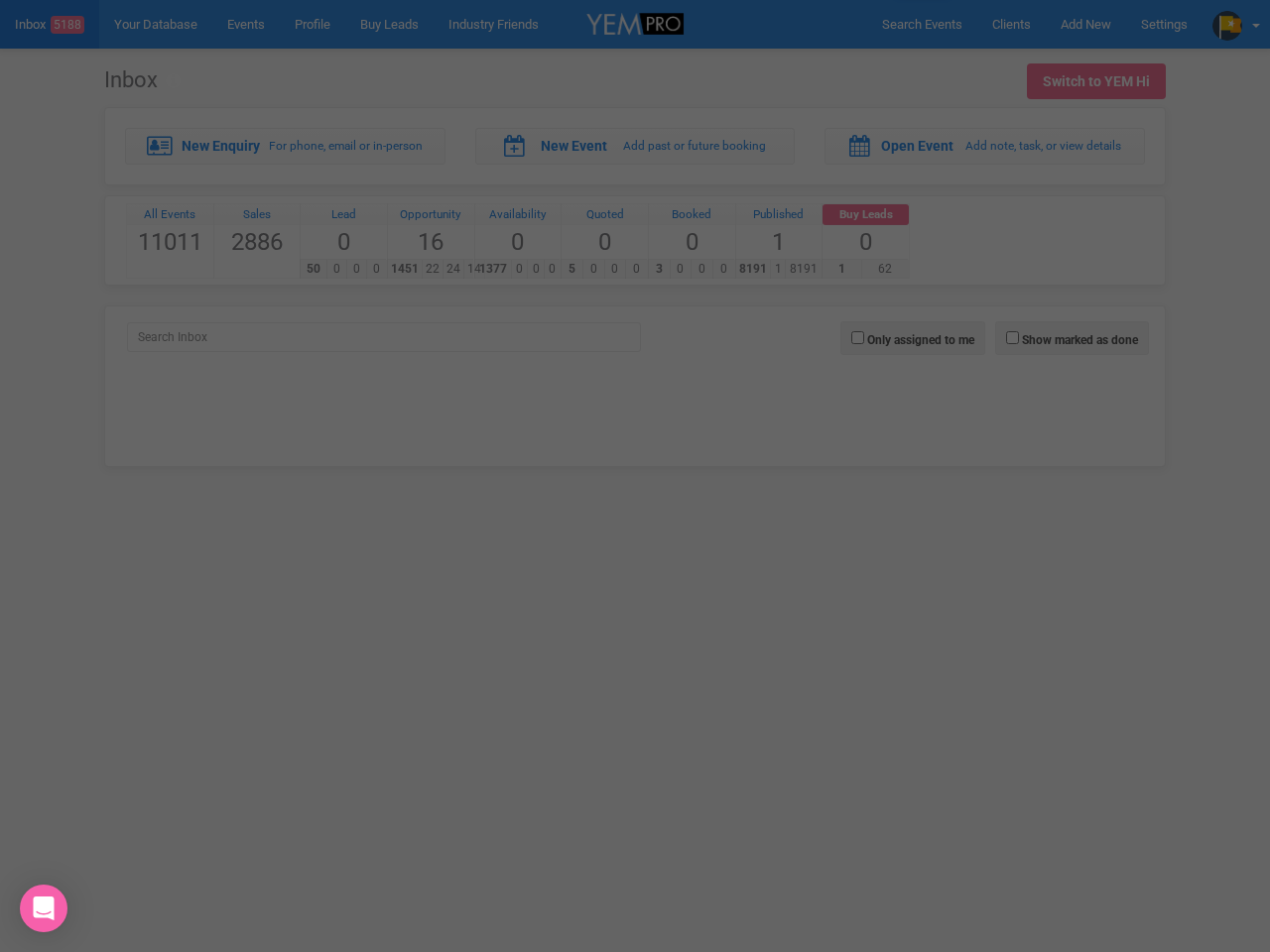 click on "Loading..." at bounding box center (0, 0) 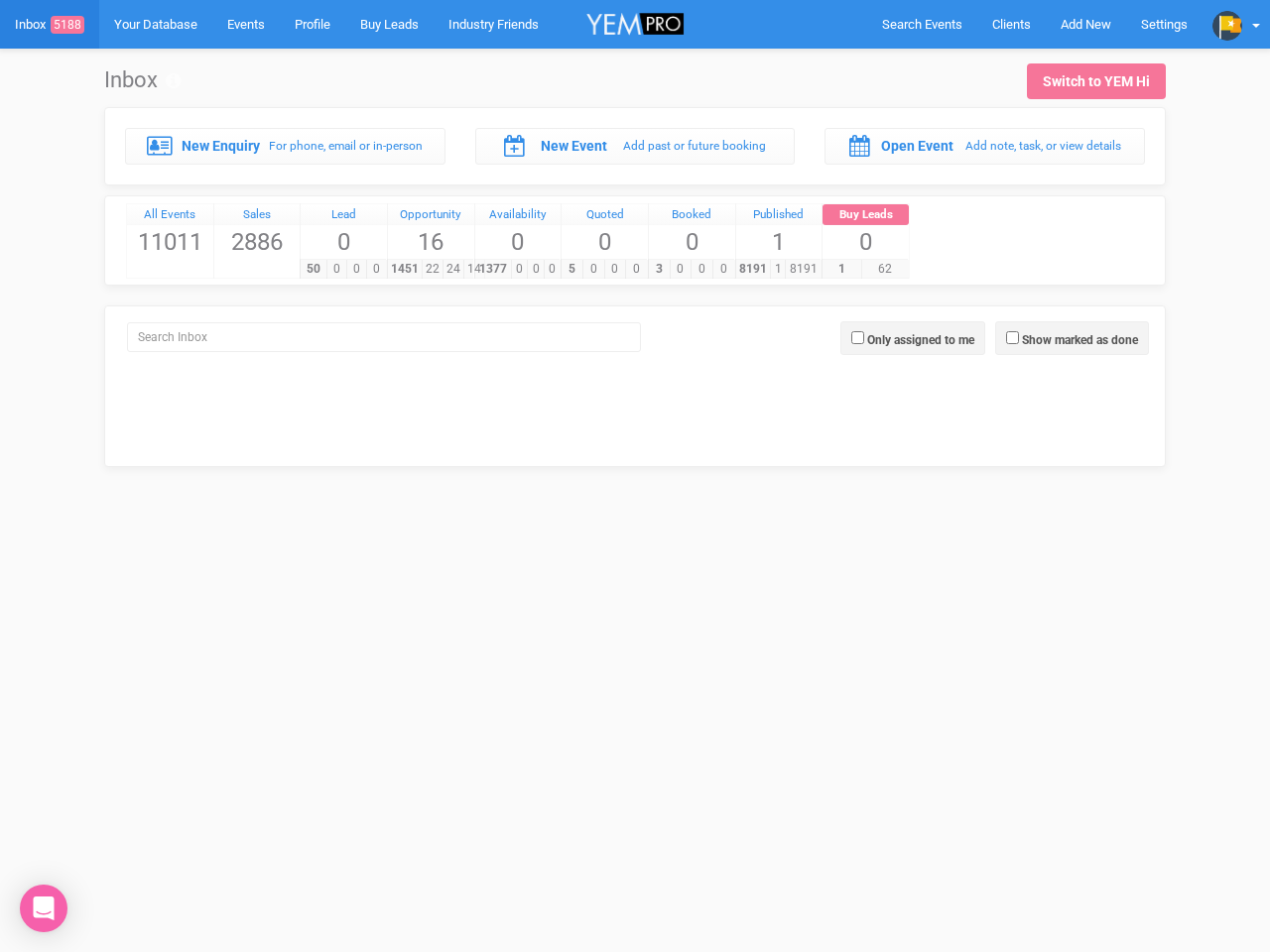 click at bounding box center [1227, 26] 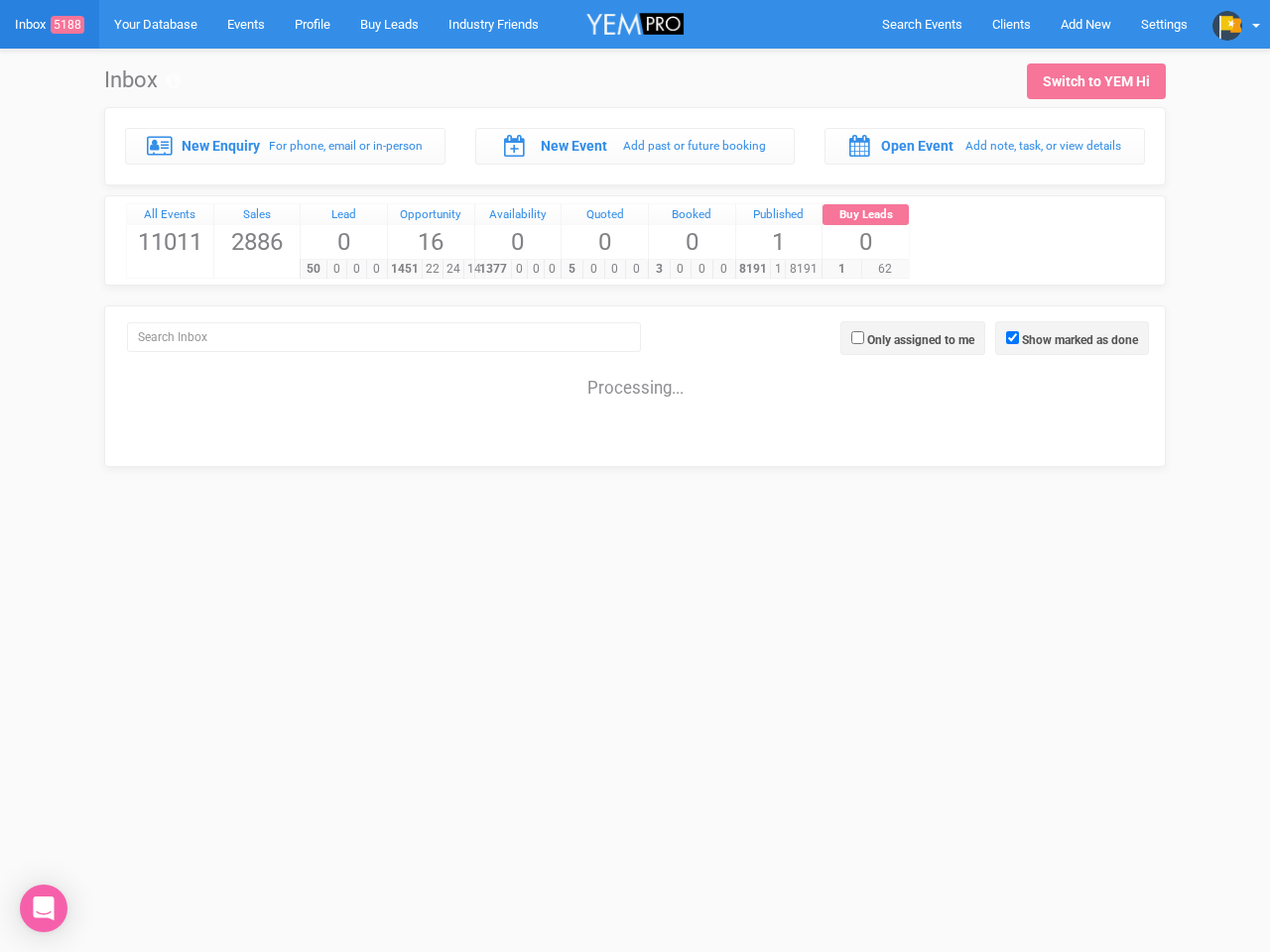 click on "Only assigned to me" at bounding box center (921, 340) 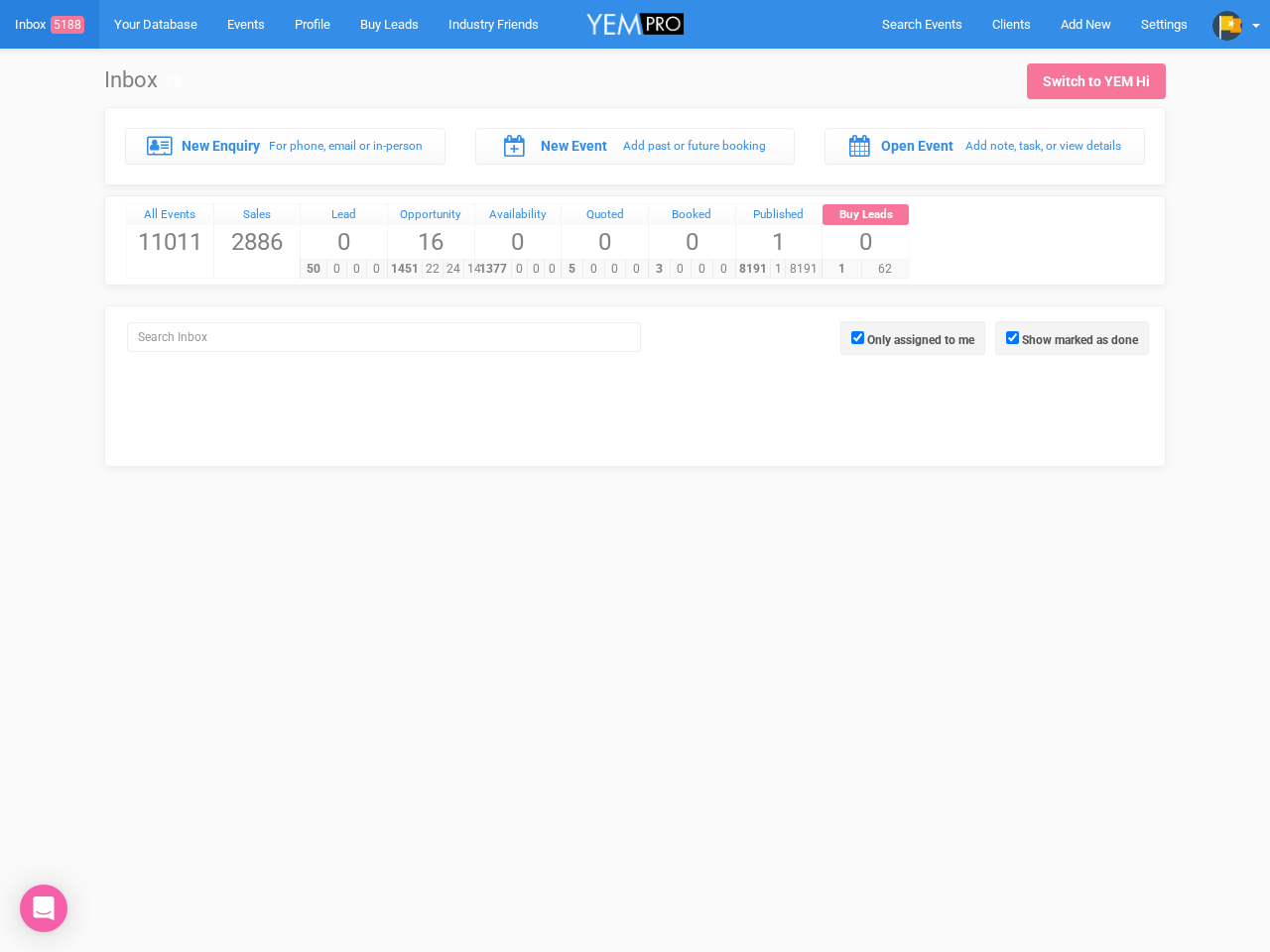 click 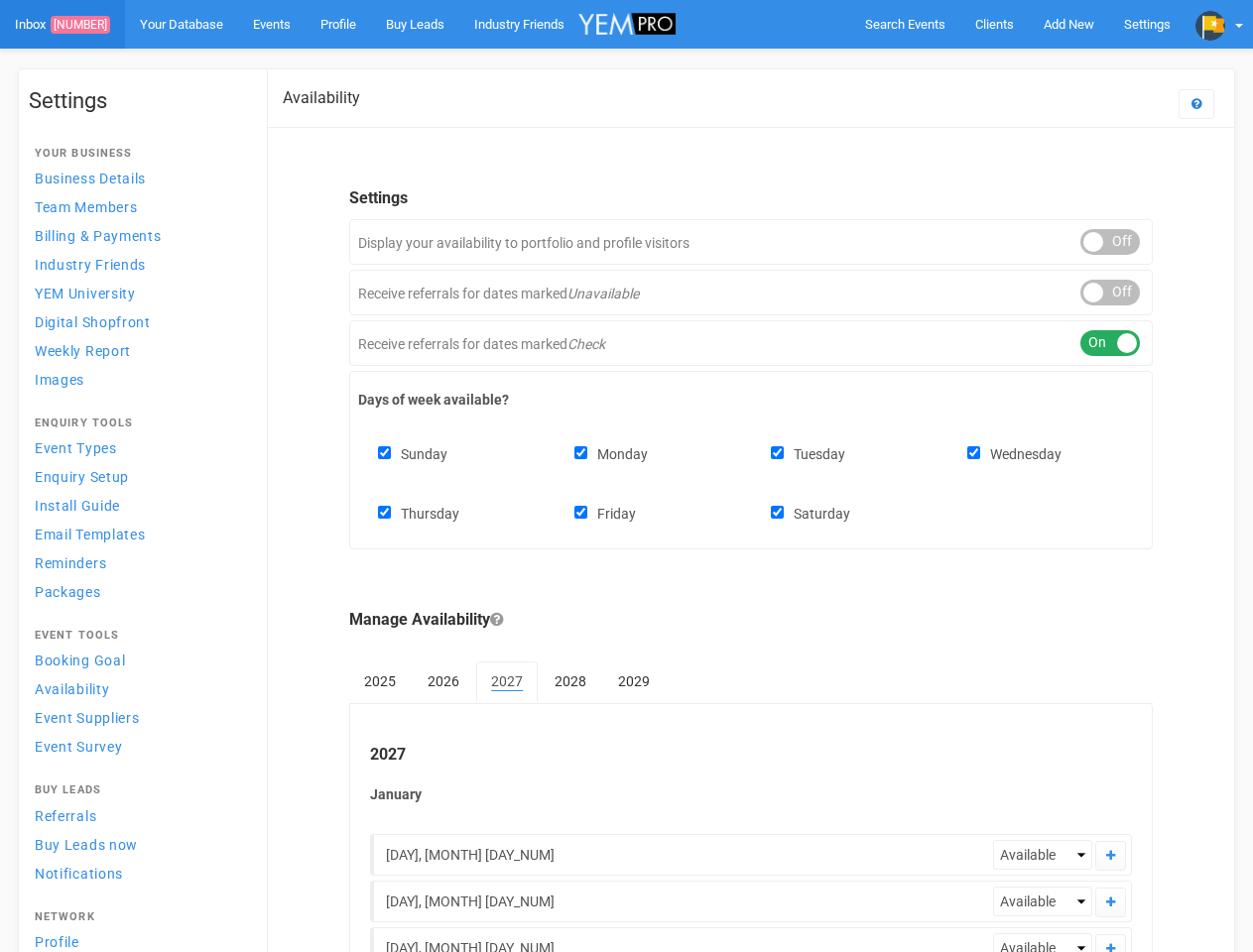 scroll, scrollTop: 0, scrollLeft: 0, axis: both 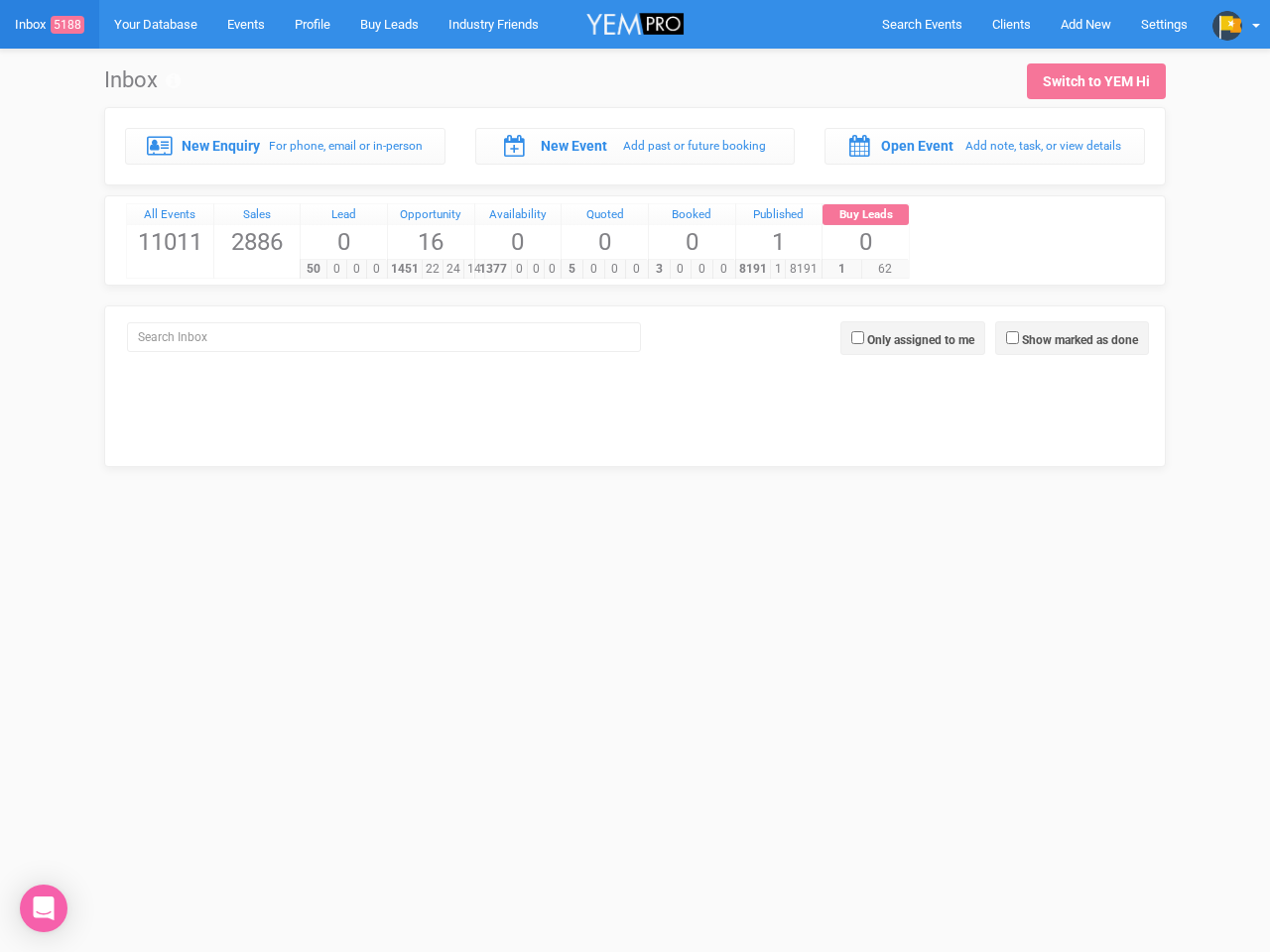 click on "5
0
0
0" at bounding box center [603, 269] 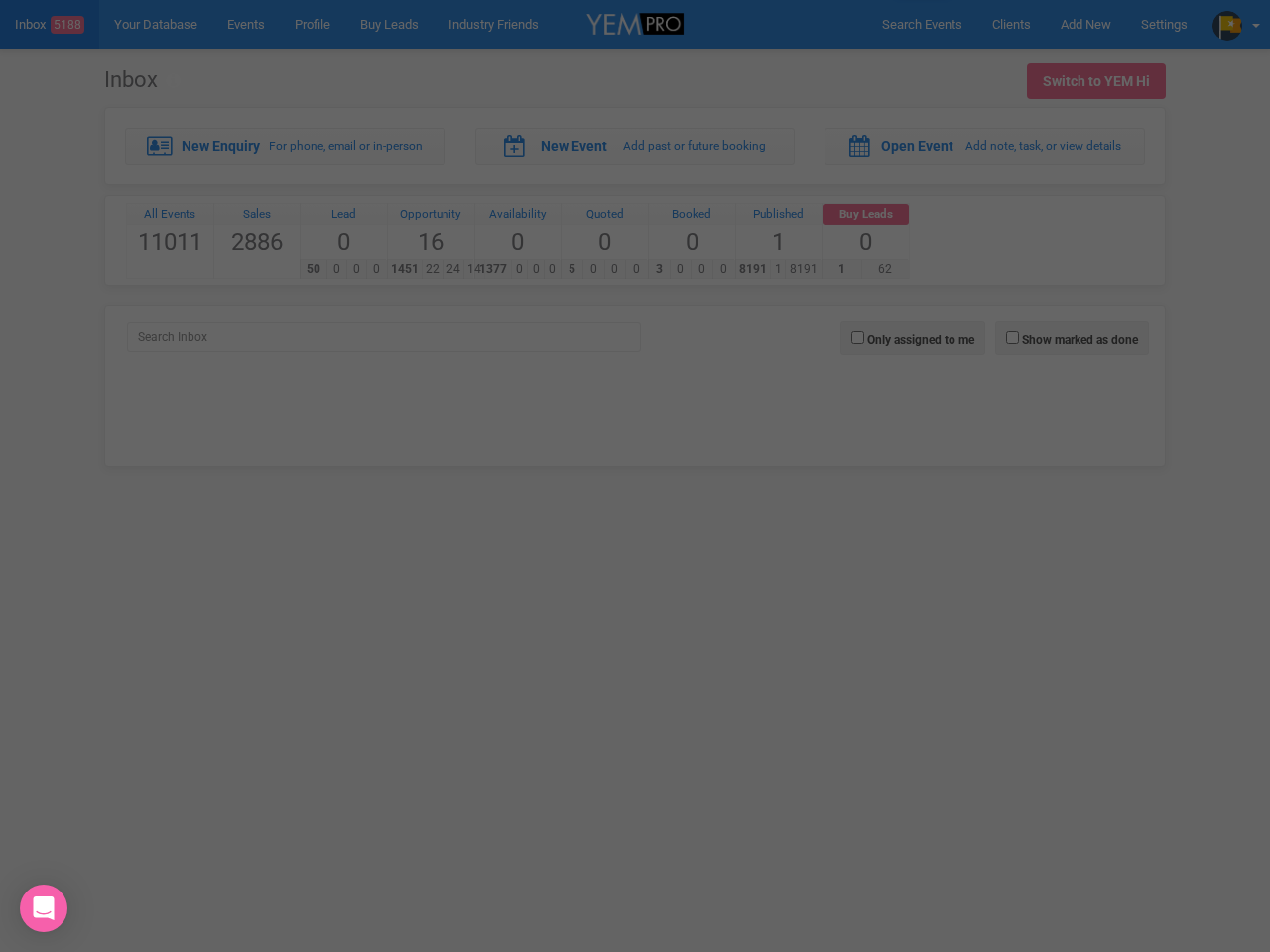 click on "Loading..." at bounding box center (0, 0) 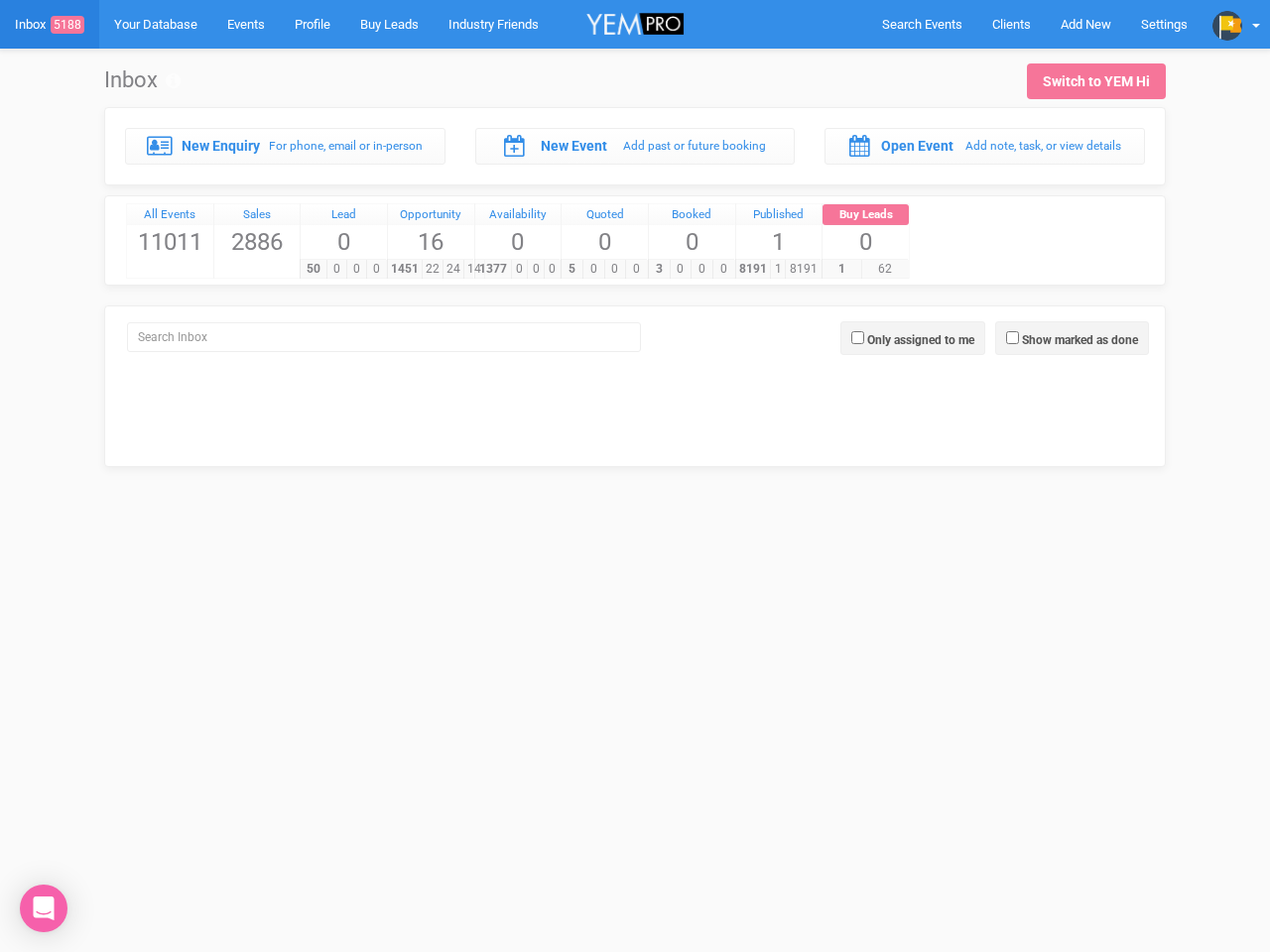 click at bounding box center (1227, 26) 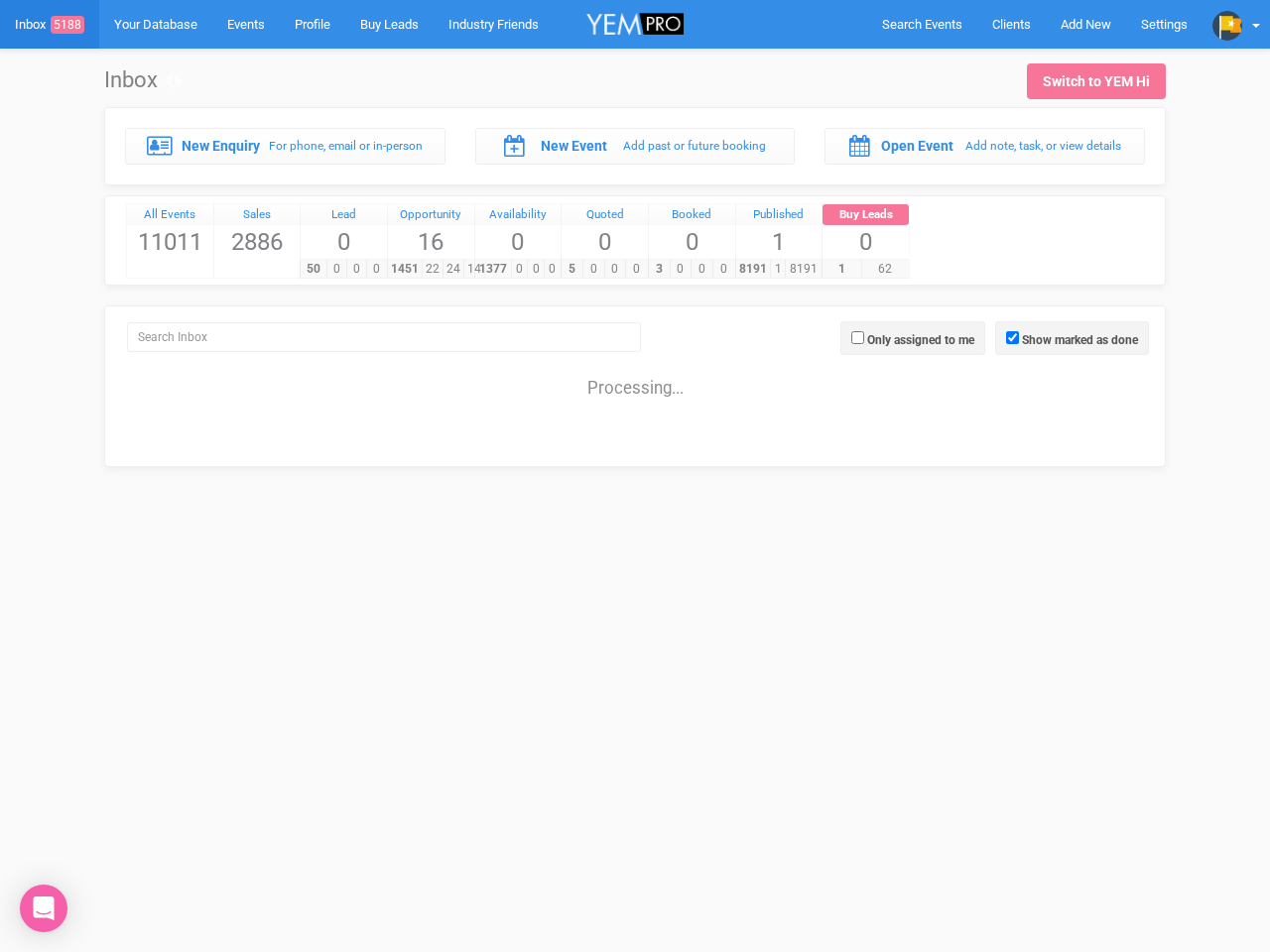 click on "Only assigned to me" at bounding box center [921, 340] 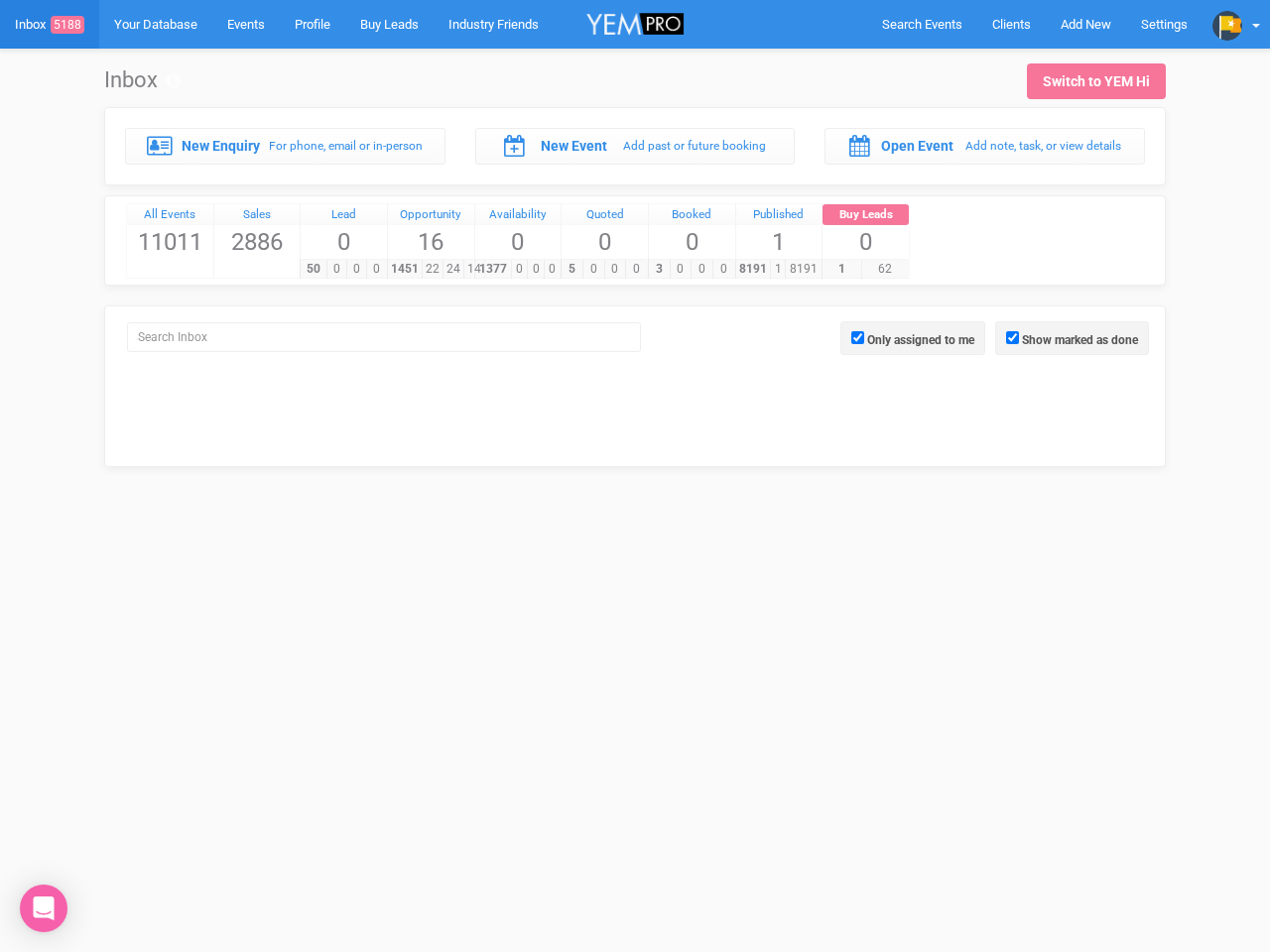 click 